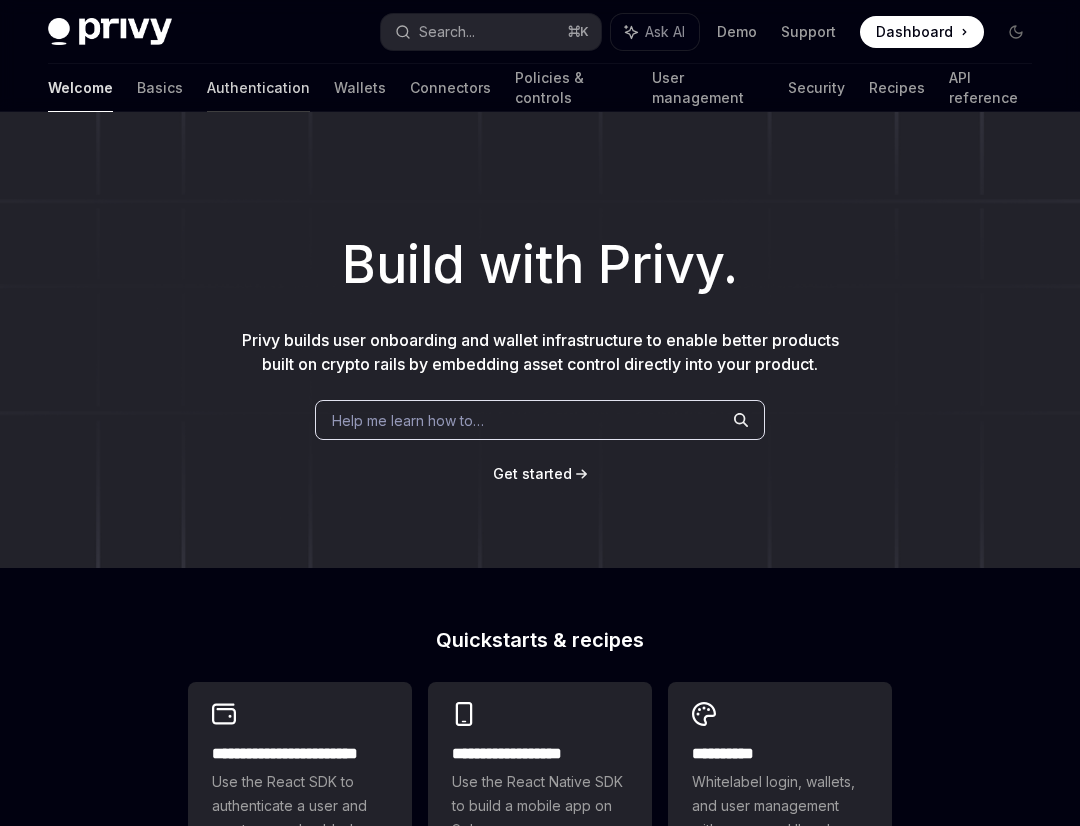 scroll, scrollTop: 0, scrollLeft: 0, axis: both 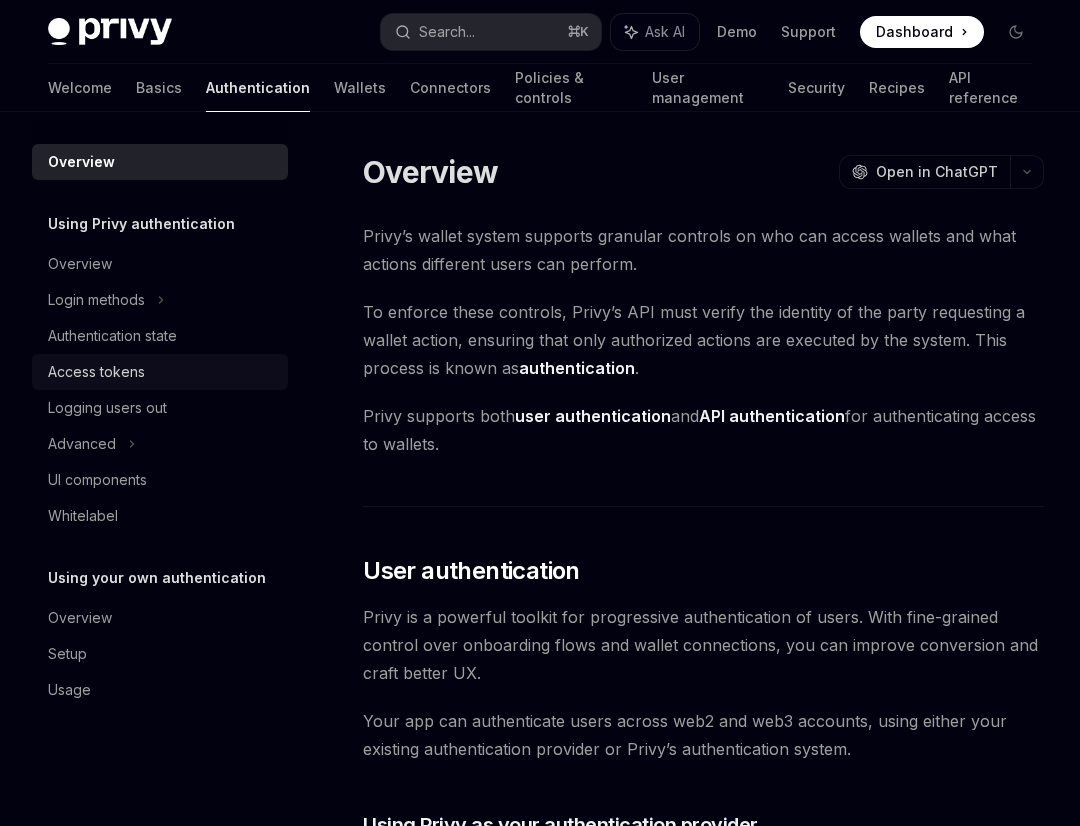 click on "Access tokens" at bounding box center [96, 372] 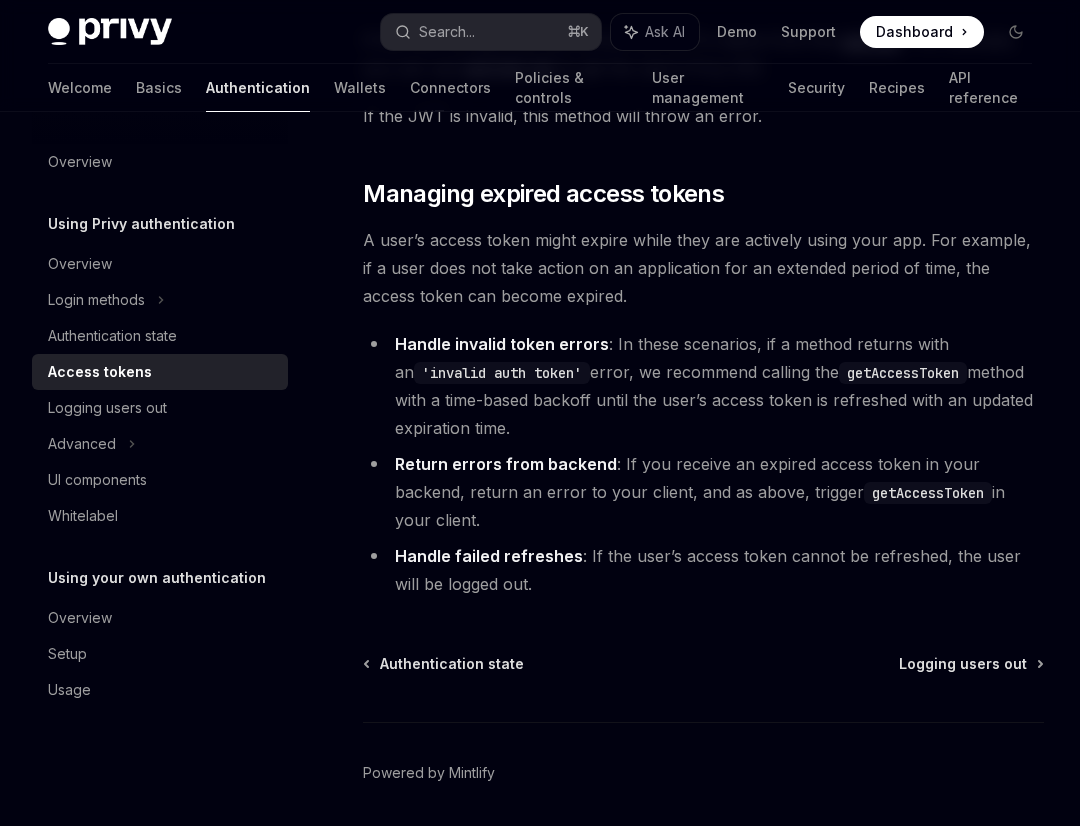 scroll, scrollTop: 5243, scrollLeft: 0, axis: vertical 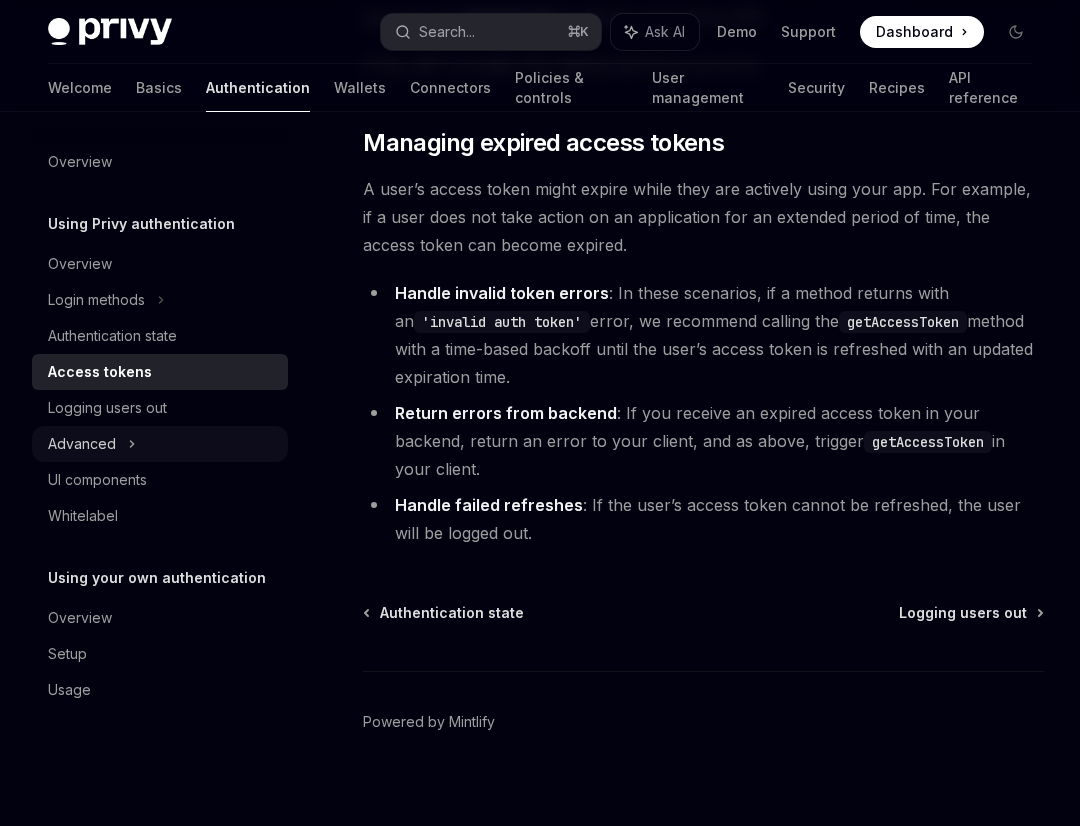 click on "Advanced" at bounding box center [82, 444] 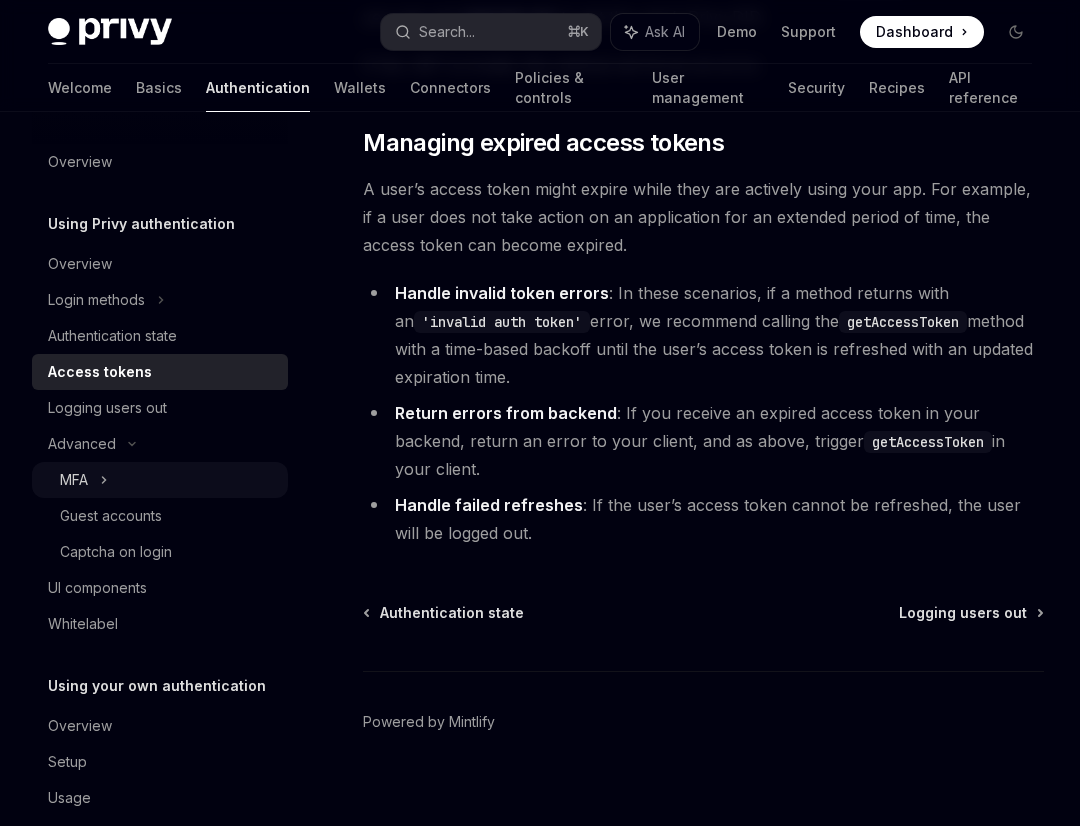click on "MFA" at bounding box center [160, 480] 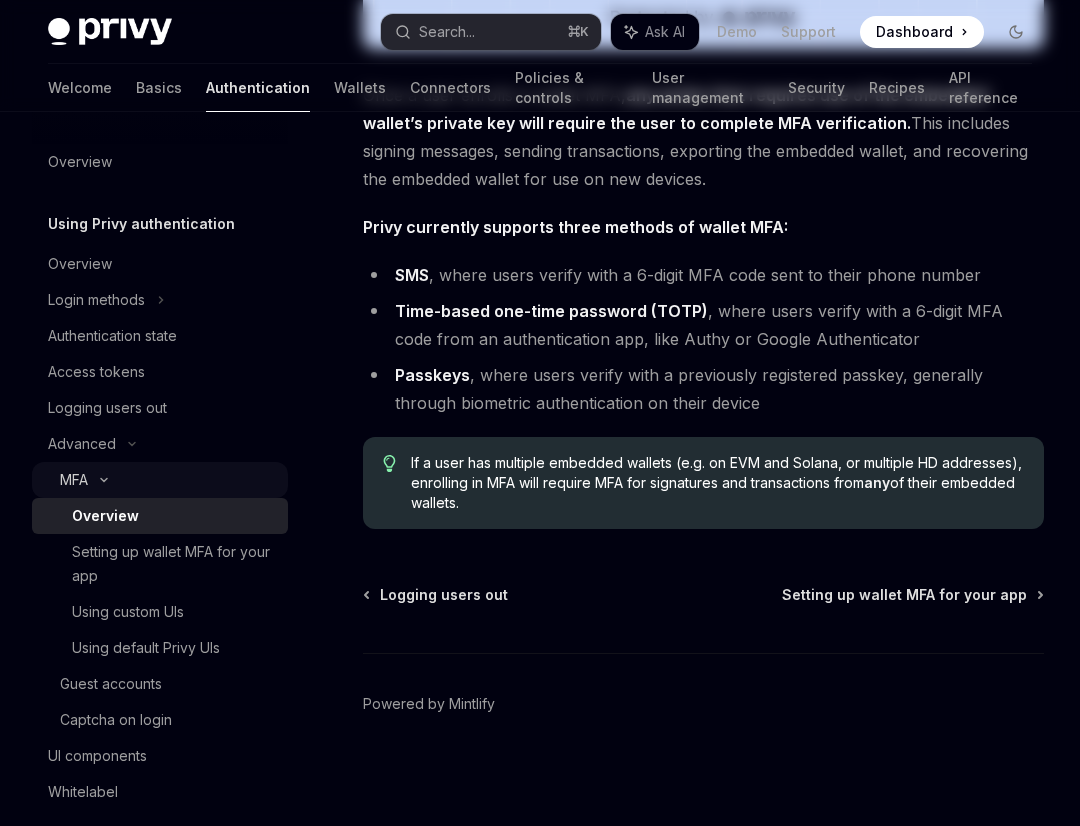 scroll, scrollTop: 0, scrollLeft: 0, axis: both 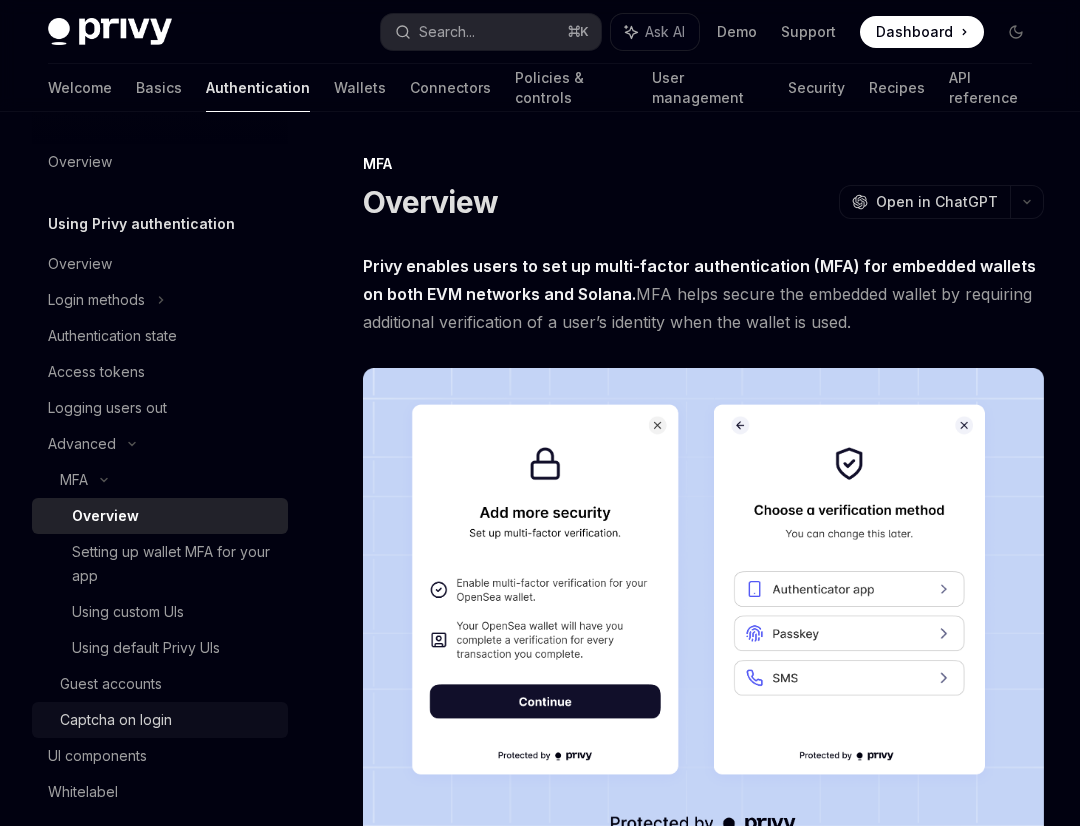 click on "Captcha on login" at bounding box center [116, 720] 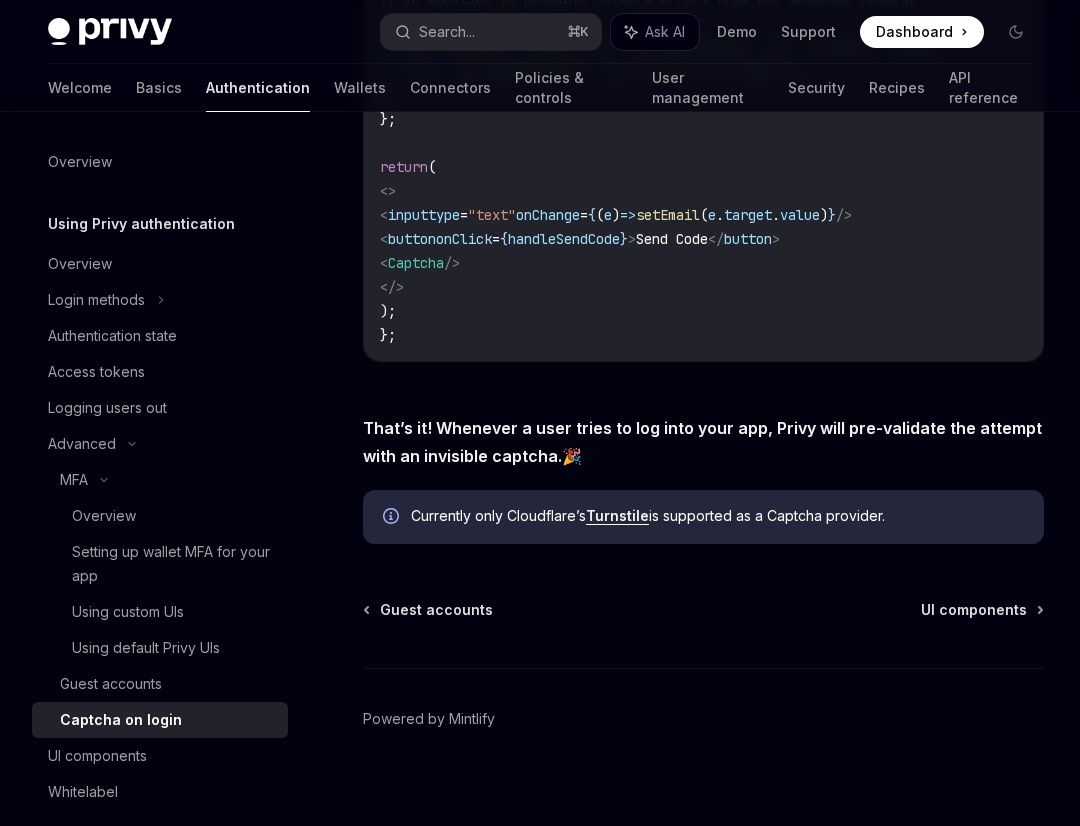 scroll, scrollTop: 783, scrollLeft: 0, axis: vertical 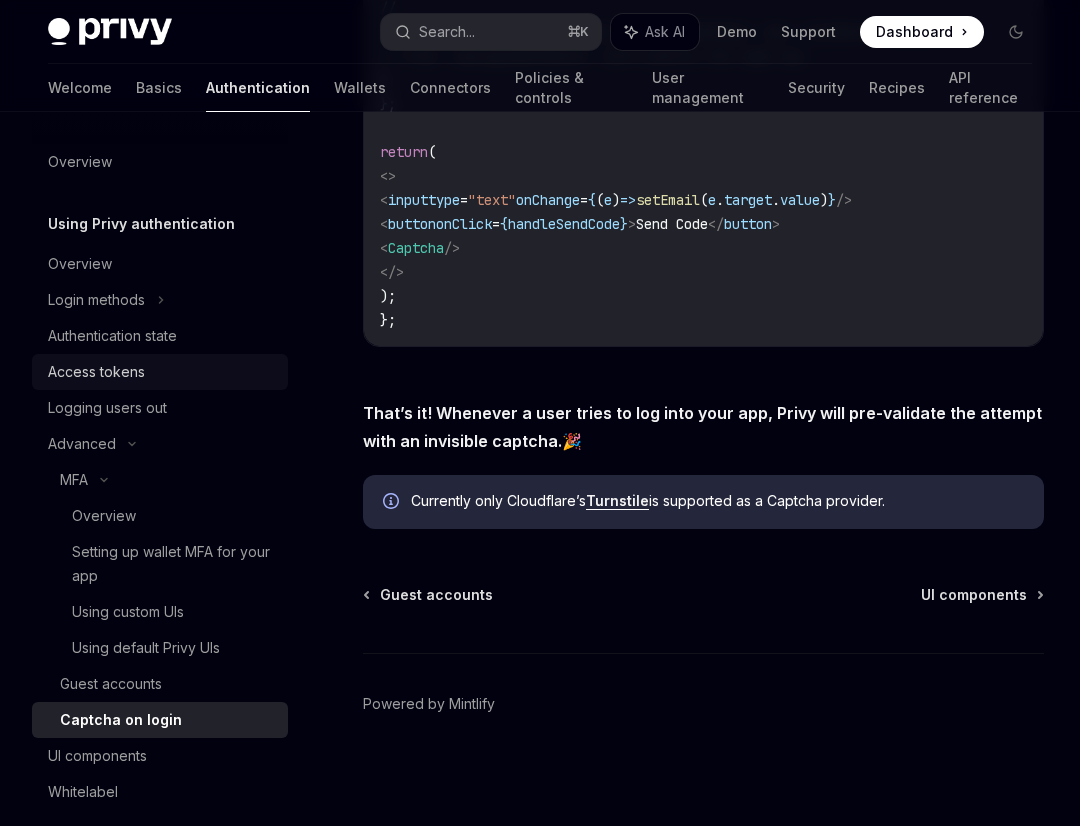 click on "Access tokens" at bounding box center (96, 372) 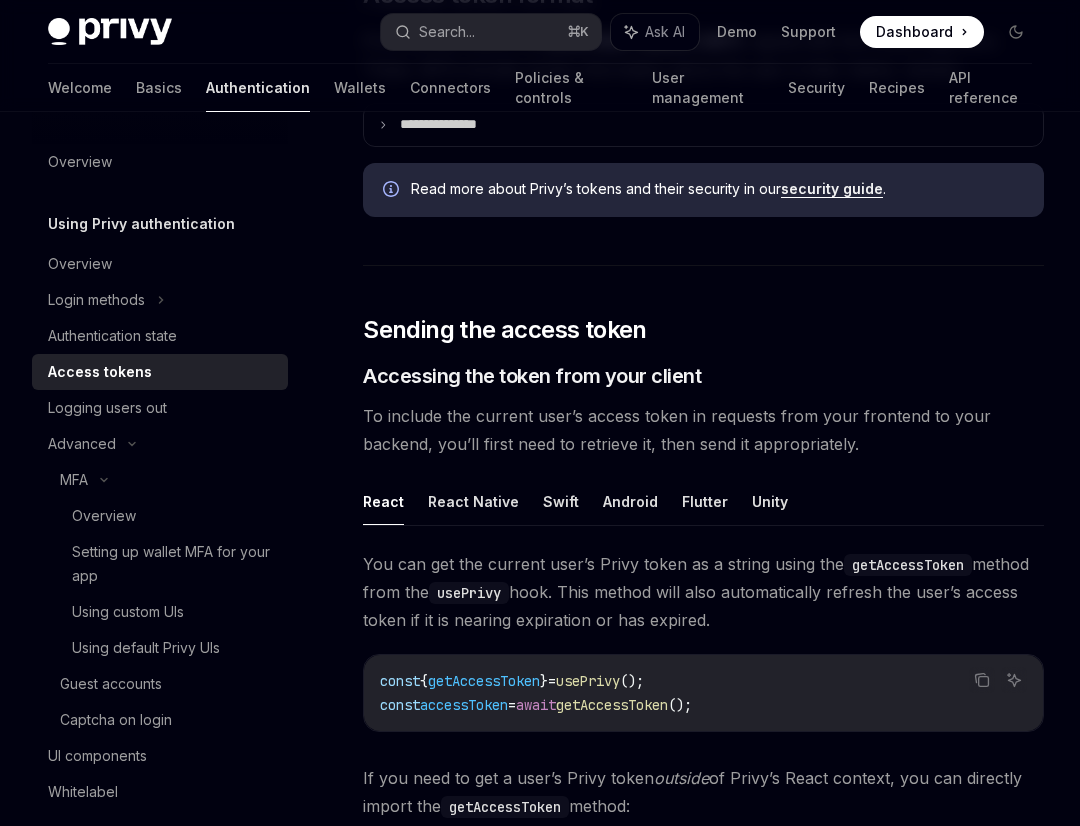 scroll, scrollTop: 528, scrollLeft: 0, axis: vertical 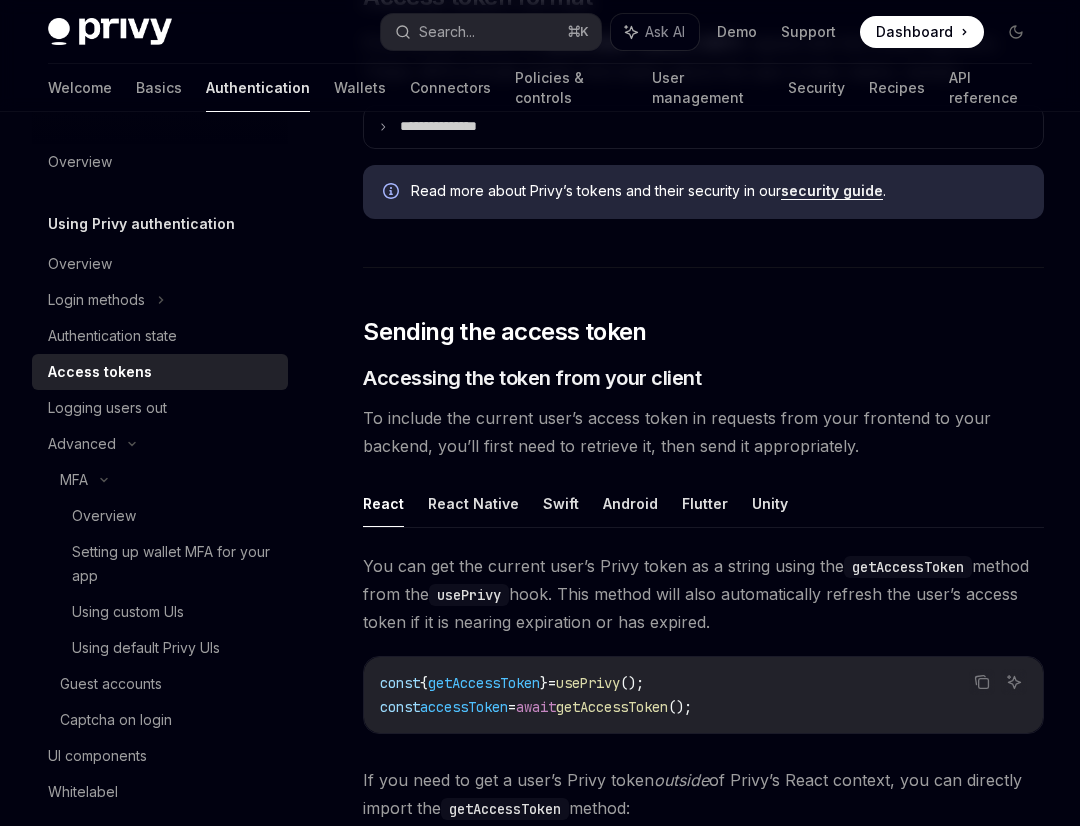 click on "security
guide" at bounding box center (832, 191) 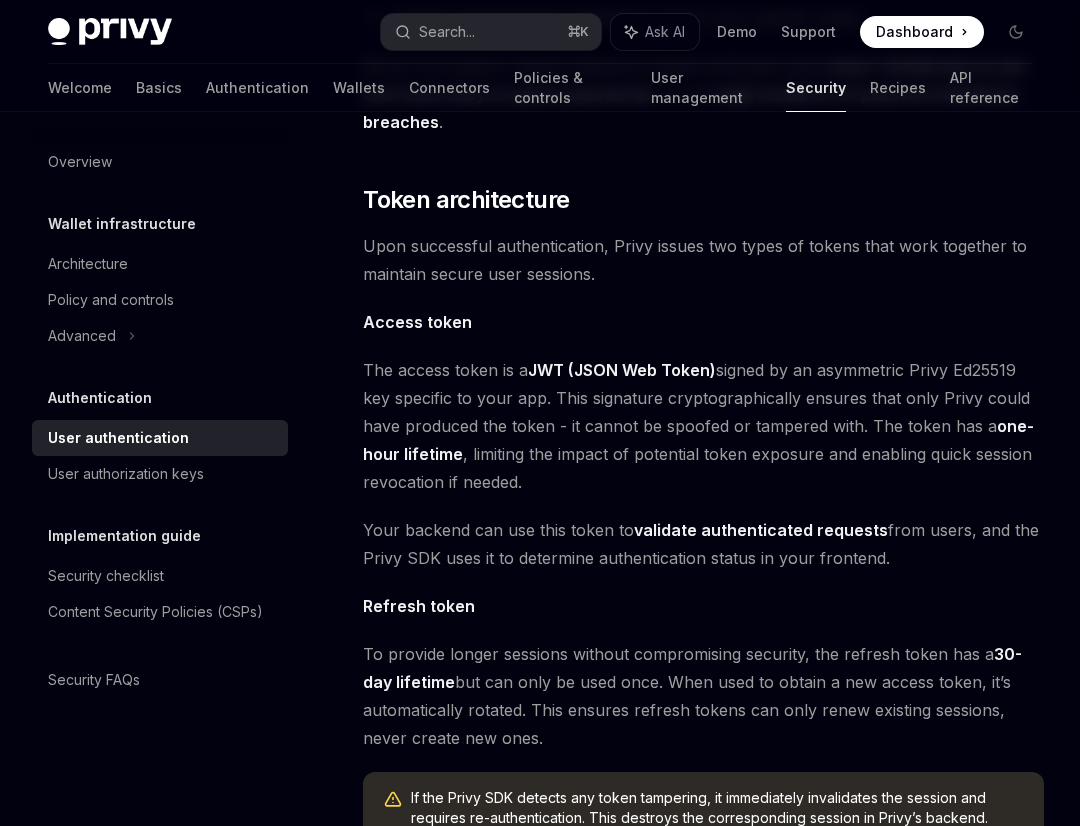scroll, scrollTop: 975, scrollLeft: 0, axis: vertical 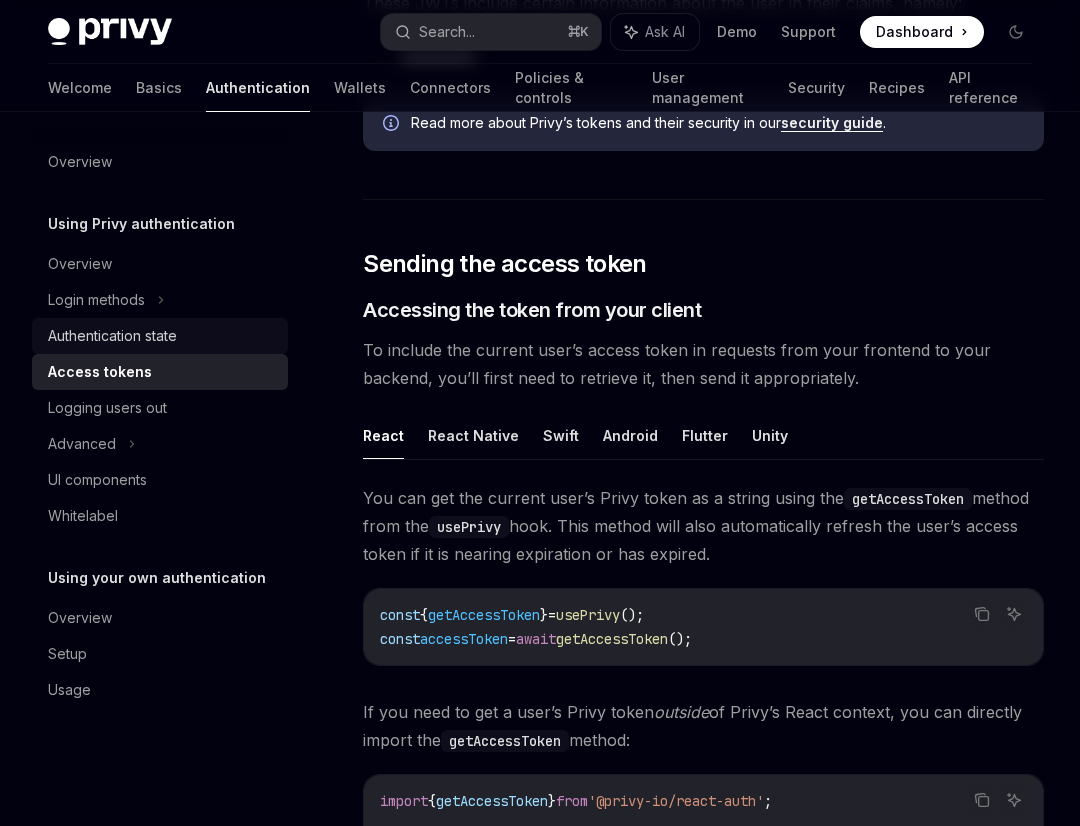 click on "Authentication state" at bounding box center [112, 336] 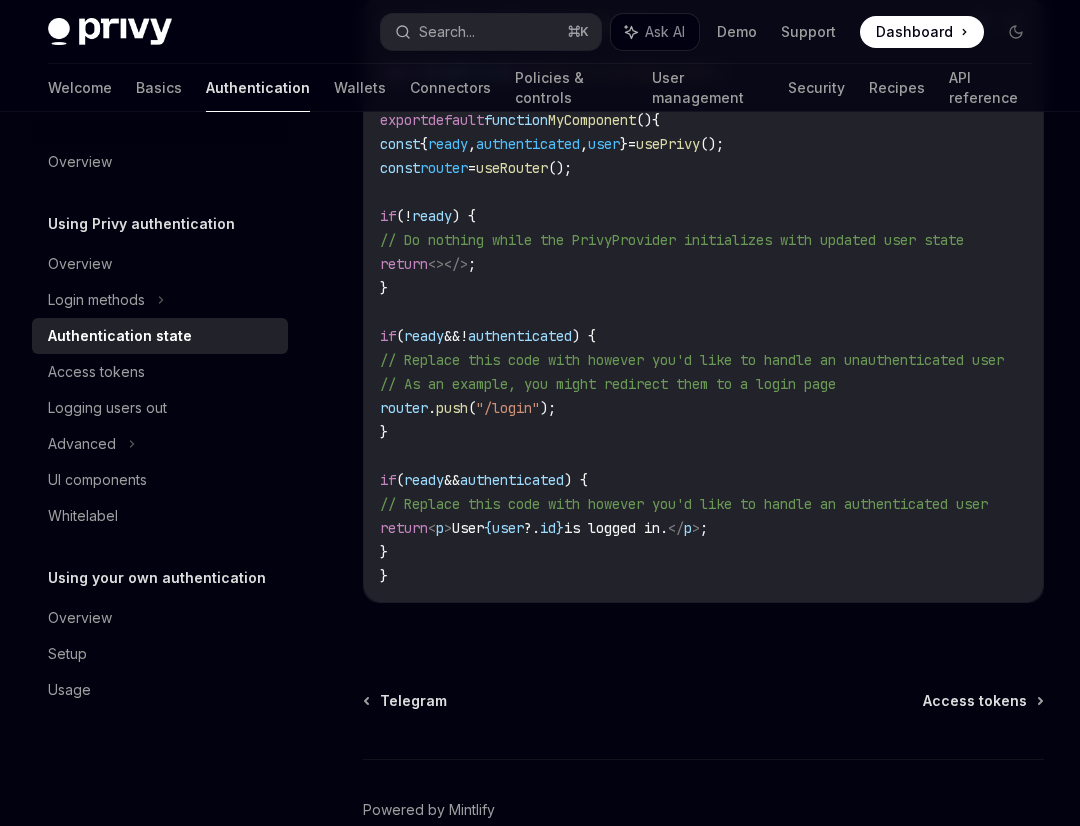 scroll, scrollTop: 876, scrollLeft: 0, axis: vertical 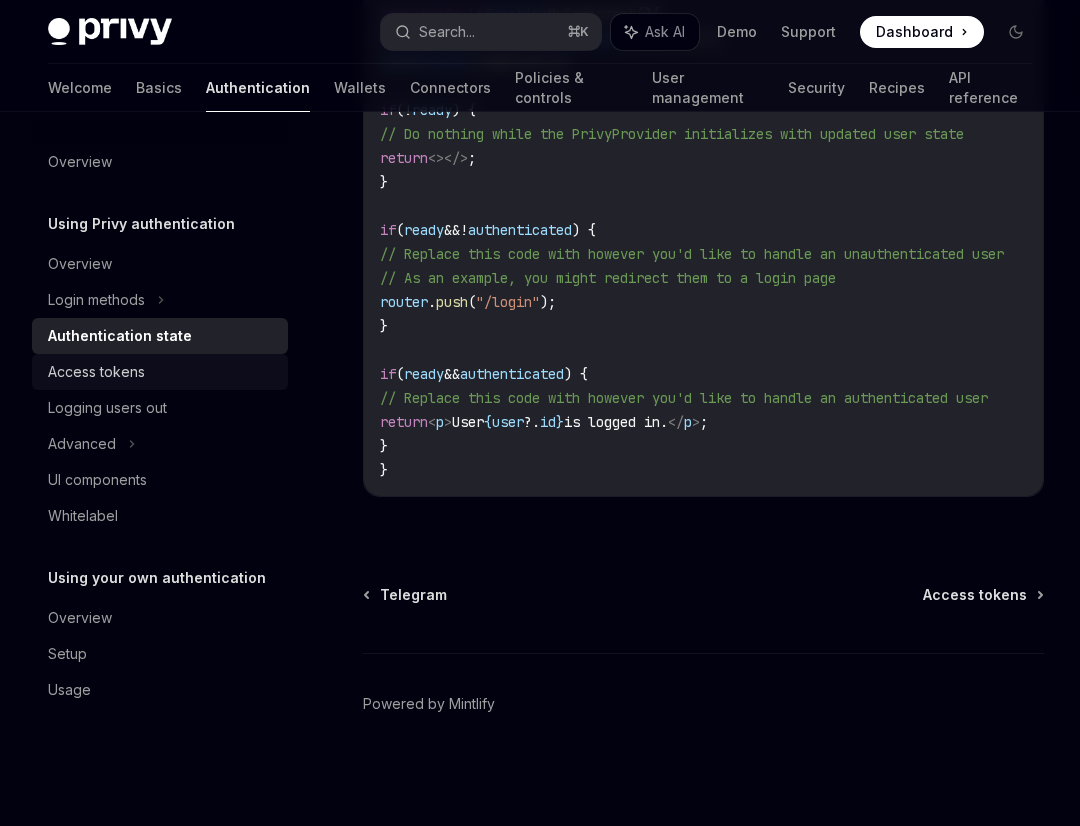 click on "Access tokens" at bounding box center [162, 372] 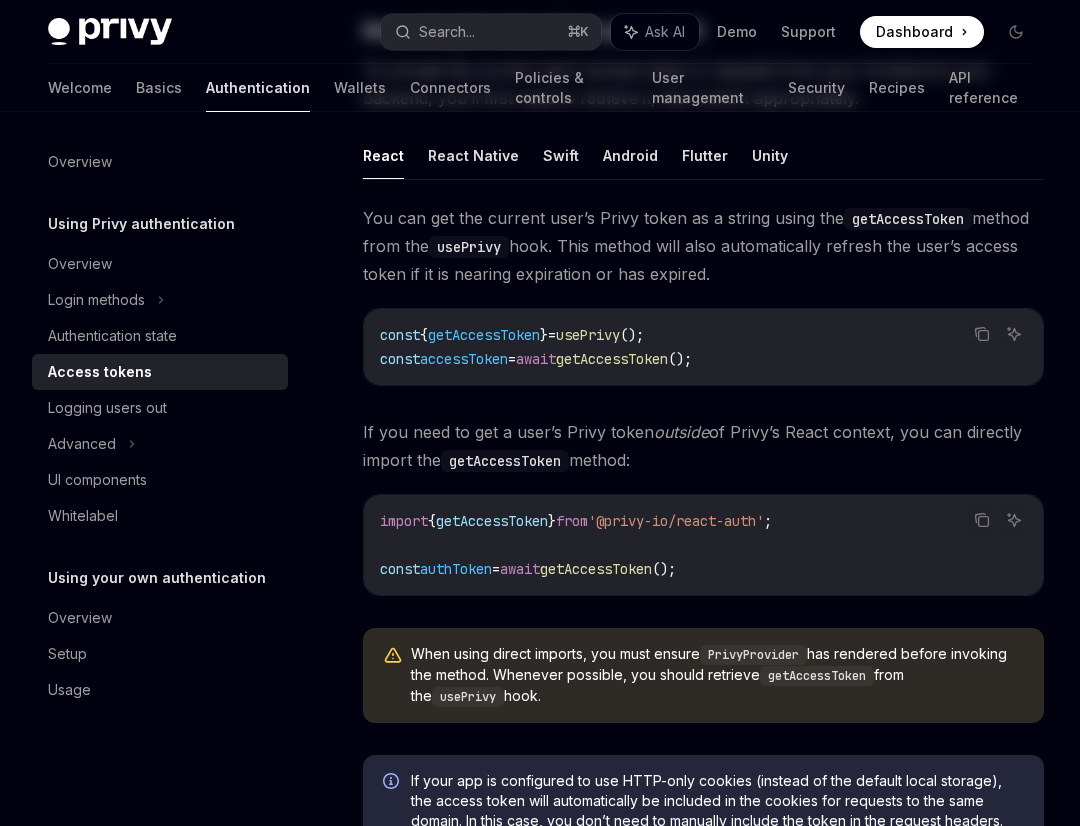 scroll, scrollTop: 0, scrollLeft: 0, axis: both 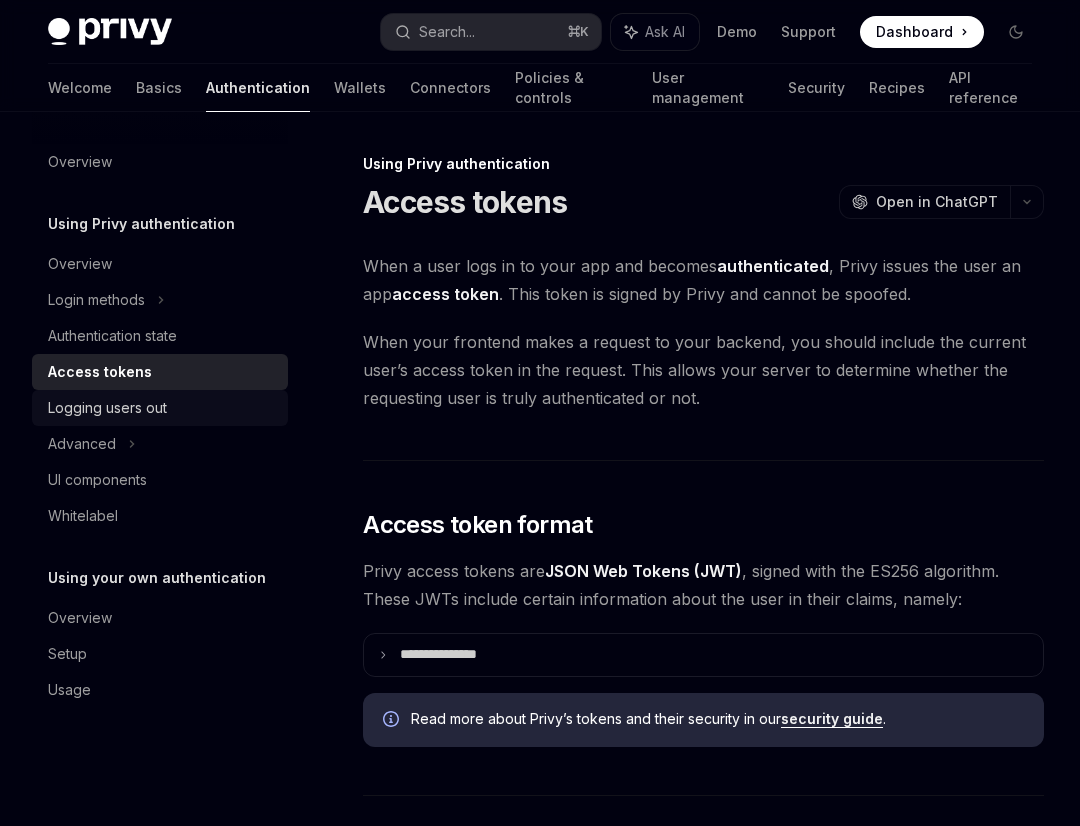 click on "Logging users out" at bounding box center [107, 408] 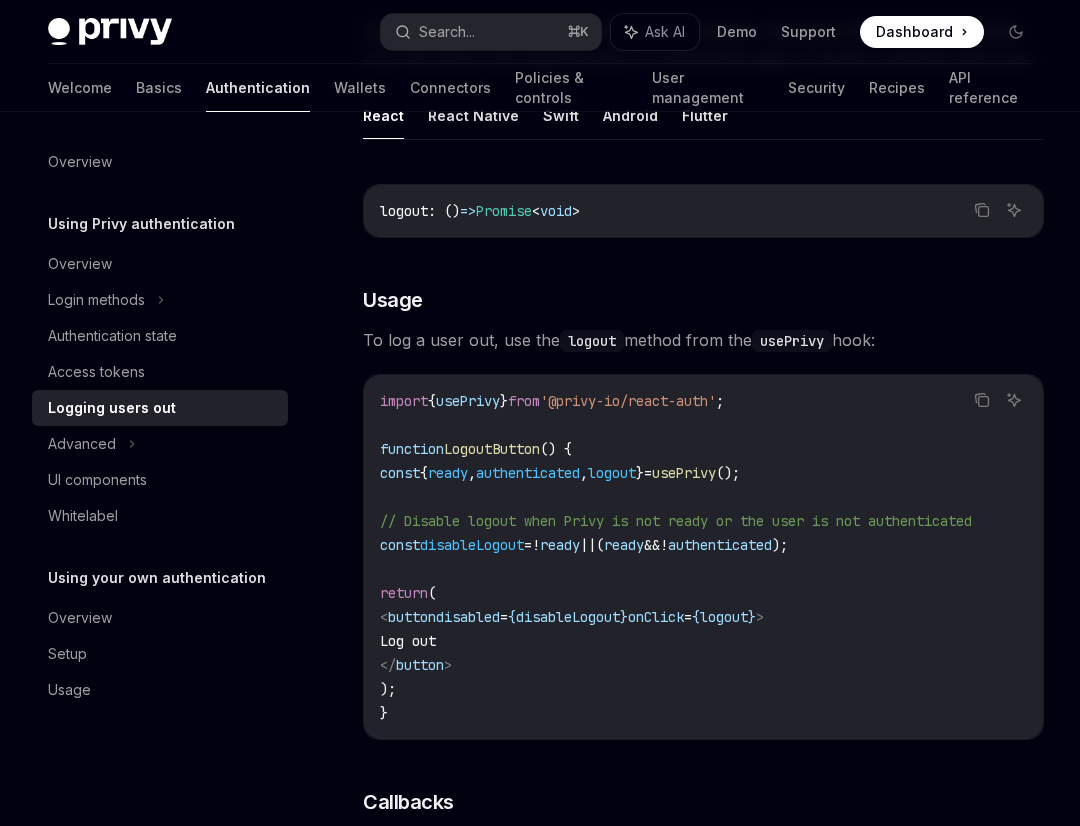 scroll, scrollTop: 361, scrollLeft: 0, axis: vertical 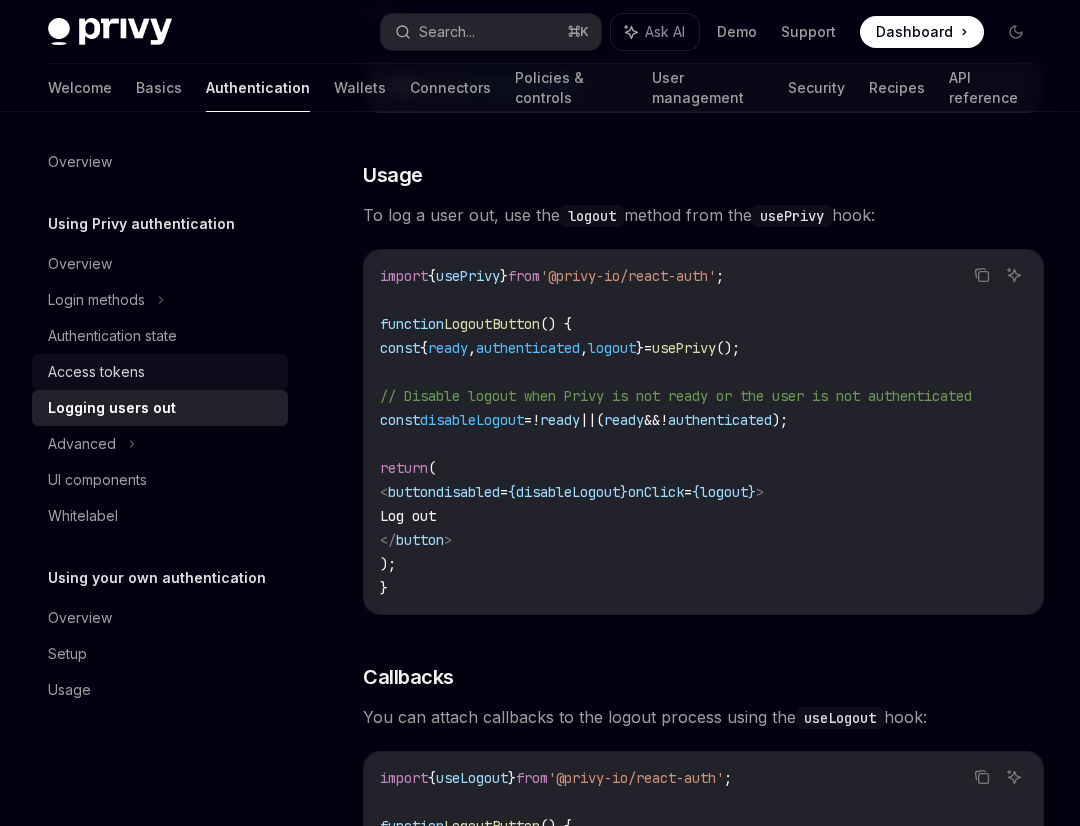 click on "Access tokens" at bounding box center (162, 372) 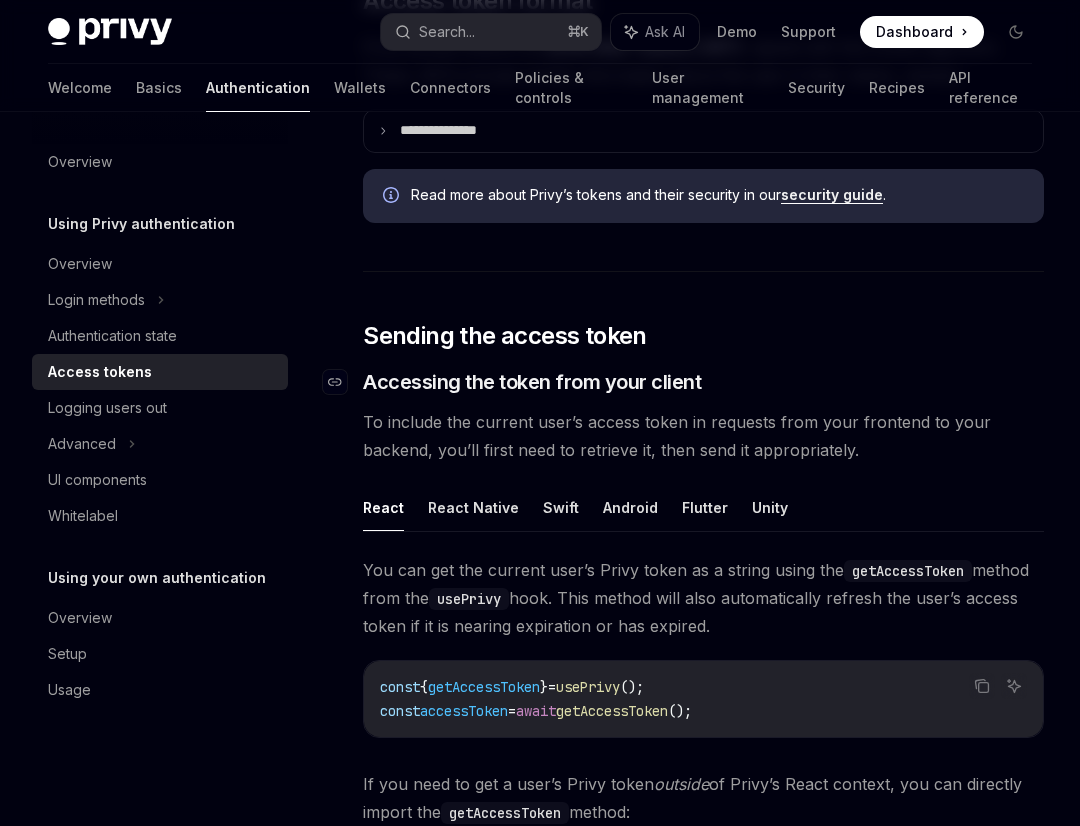 scroll, scrollTop: 544, scrollLeft: 0, axis: vertical 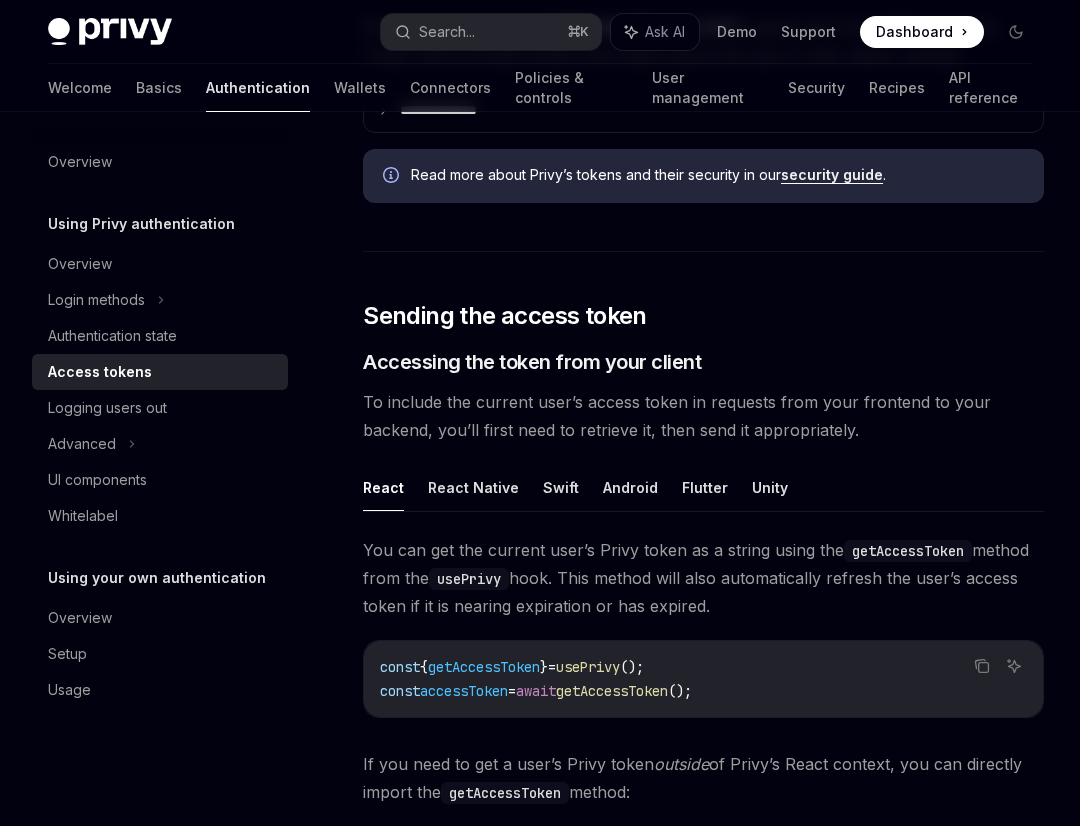 click at bounding box center [110, 32] 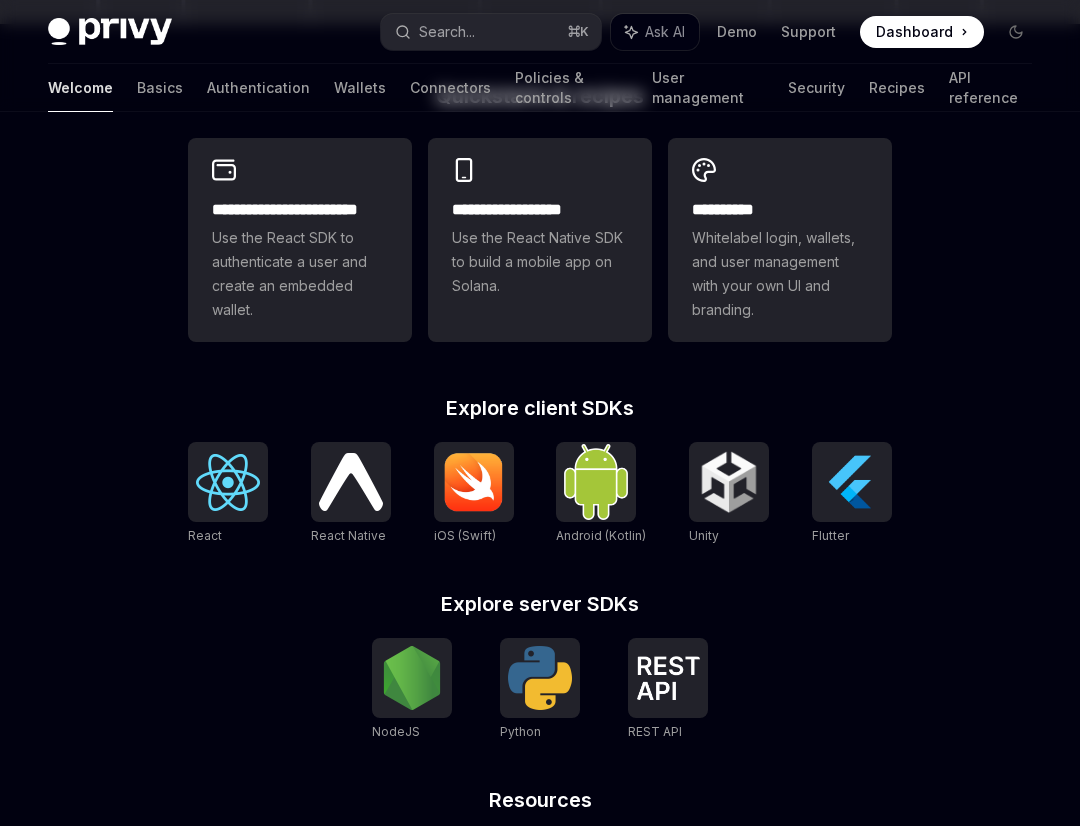 scroll, scrollTop: 0, scrollLeft: 0, axis: both 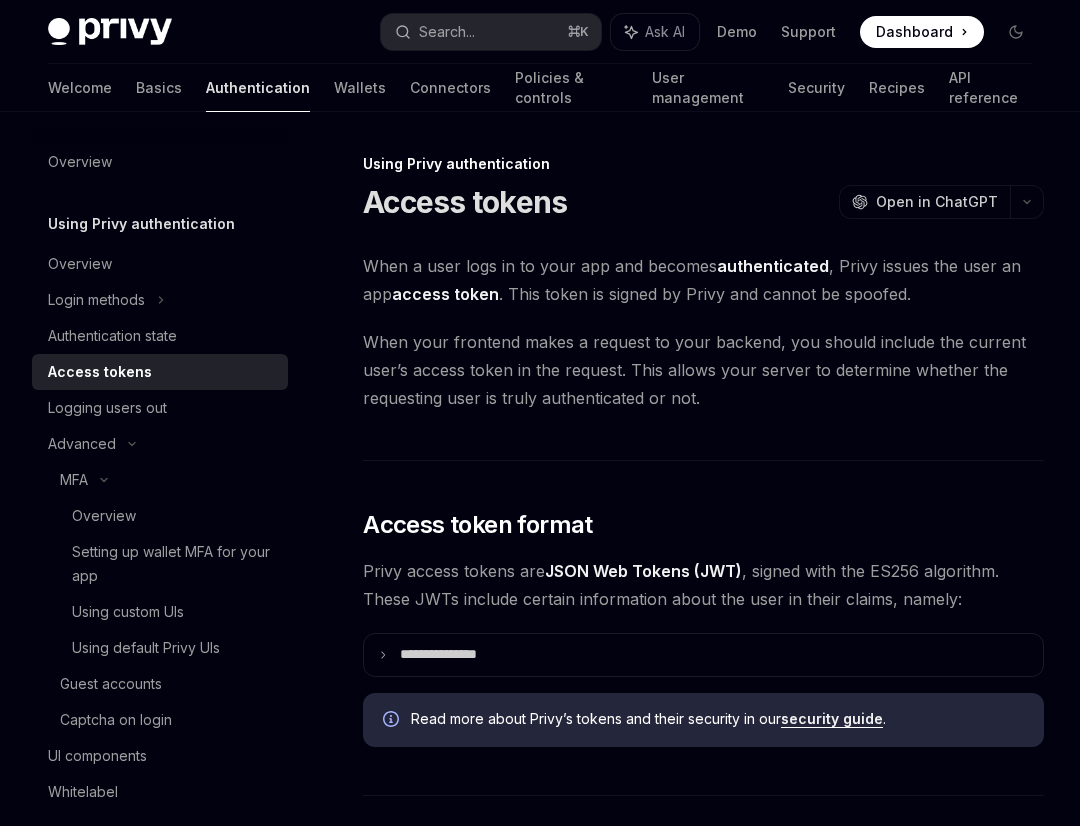 type on "*" 